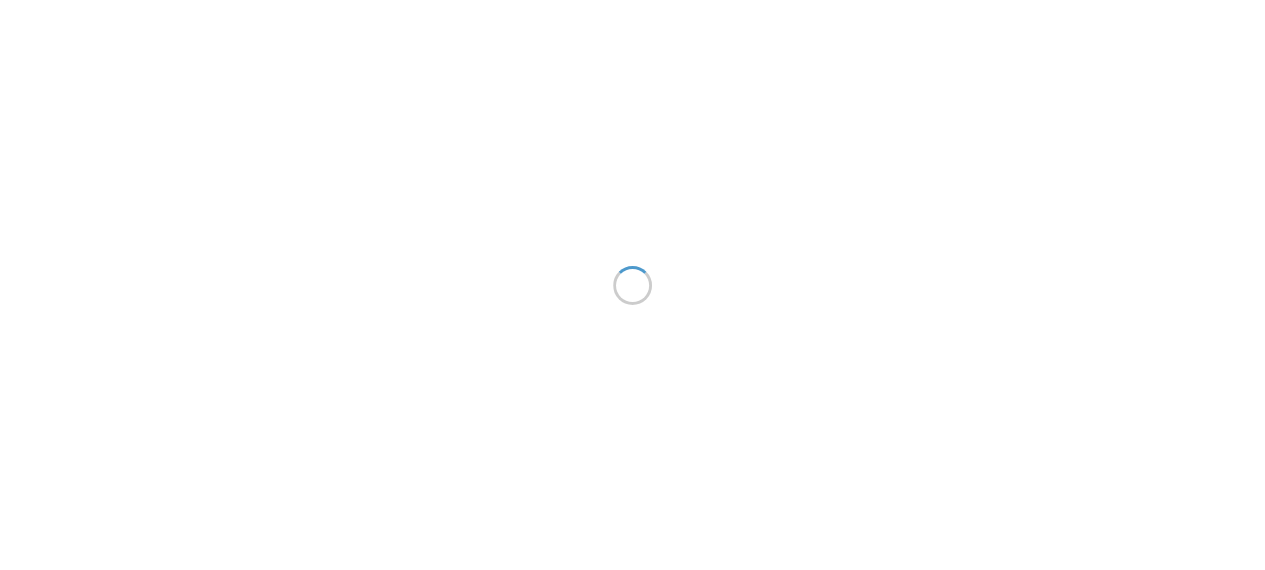 scroll, scrollTop: 0, scrollLeft: 0, axis: both 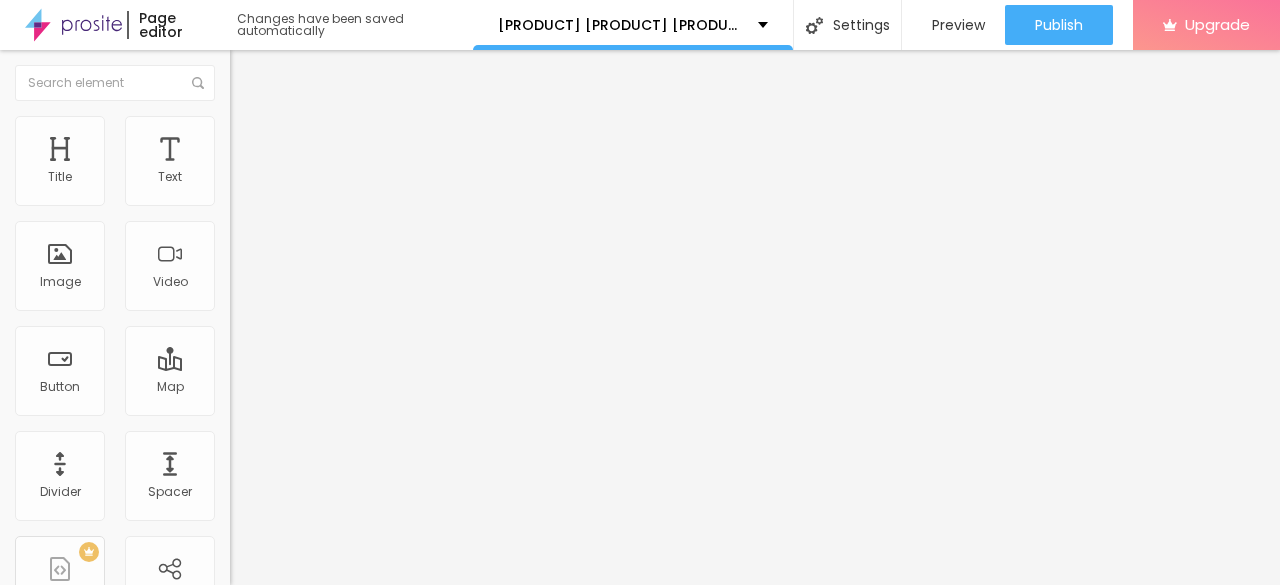 click at bounding box center [244, 285] 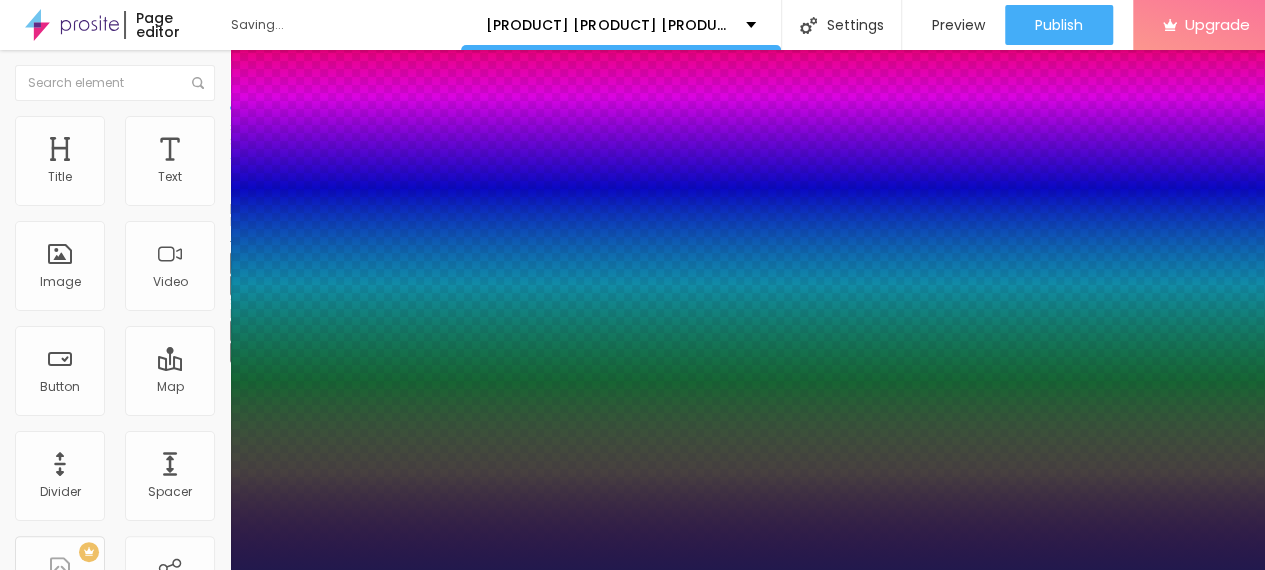 type on "1" 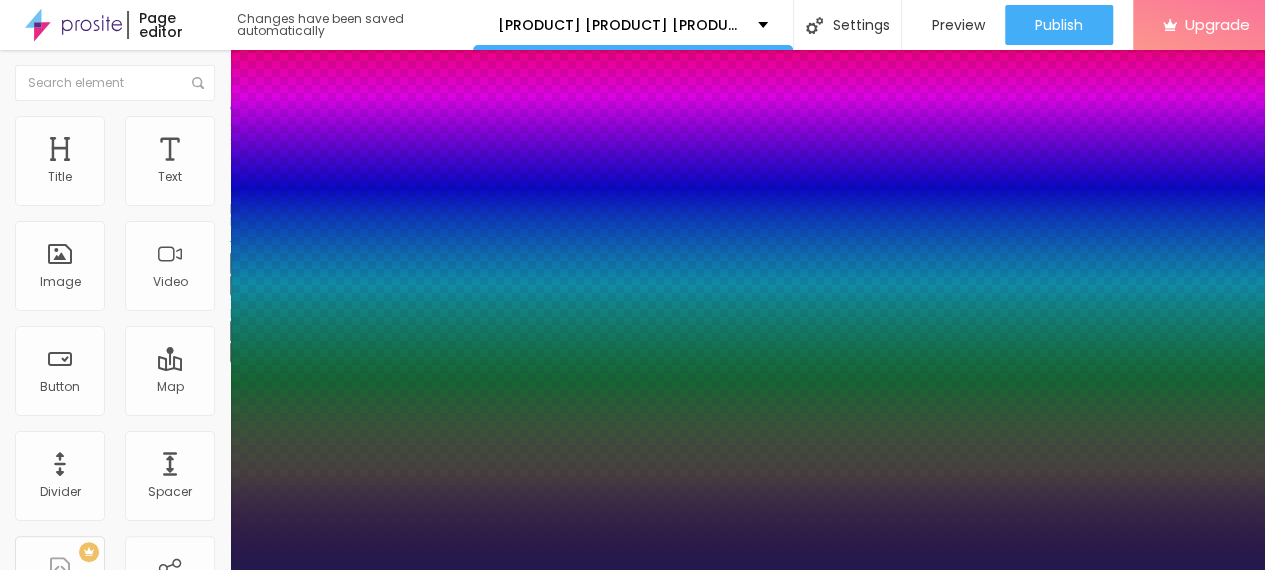 drag, startPoint x: 369, startPoint y: 510, endPoint x: 426, endPoint y: 503, distance: 57.428215 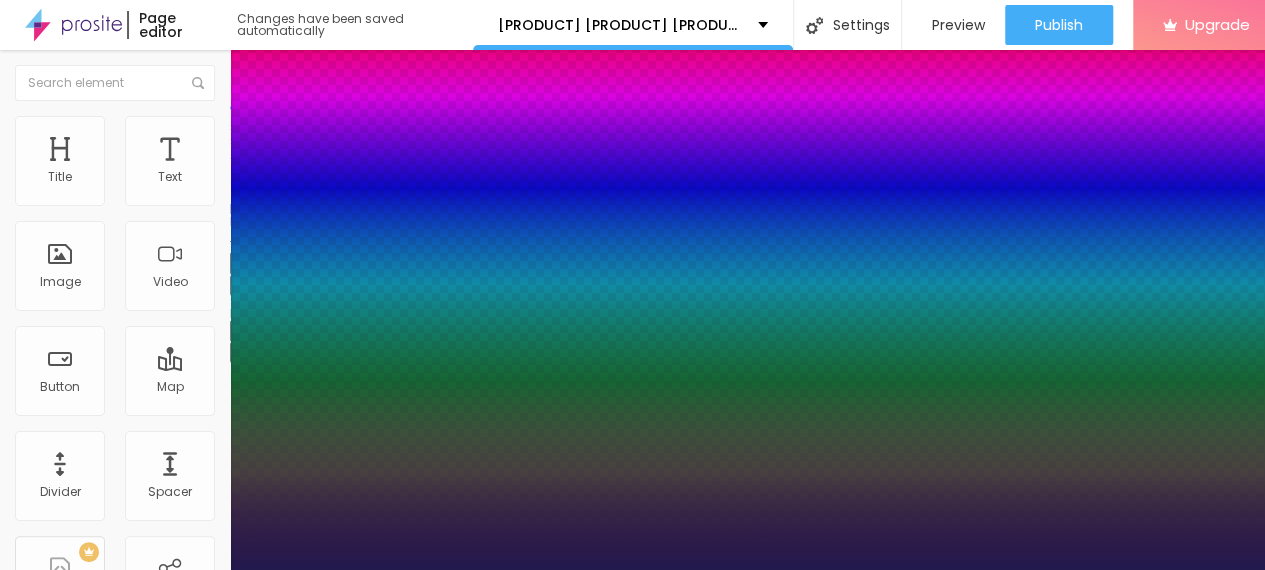 scroll, scrollTop: 200, scrollLeft: 0, axis: vertical 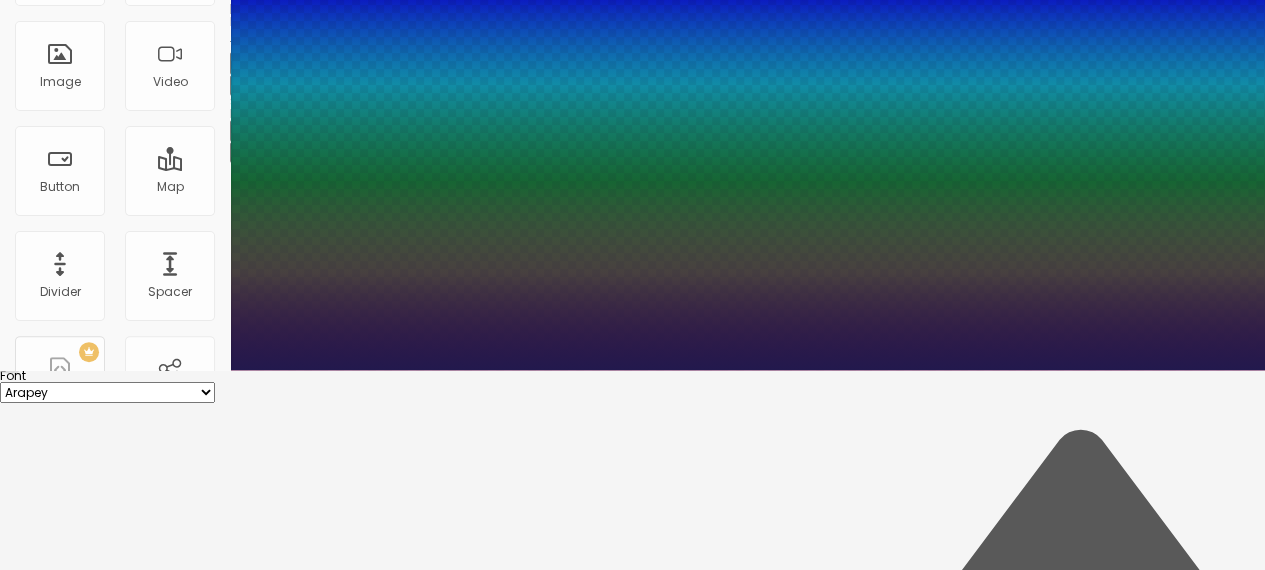type on "1" 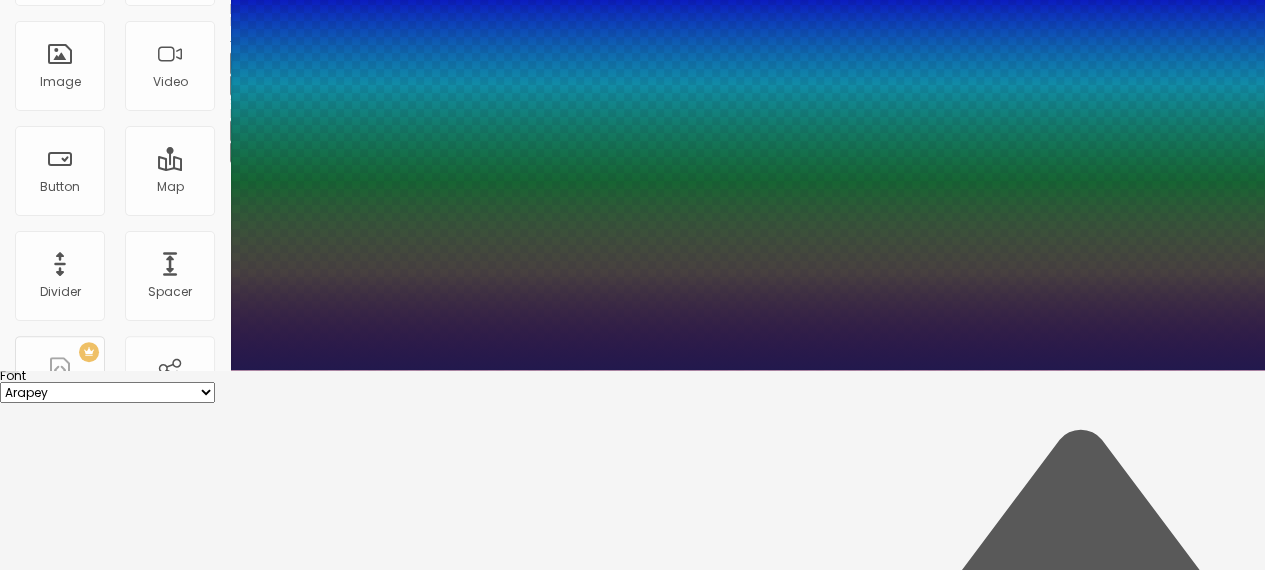 click on "AbrilFatface-Regular Actor-Regular Alegreya AlegreyaBlack Alice Allan-Bold Allan-Regular Amaranth AmaticaSC AmaticSC Amita-Bold Amita-Regular Anaheim AnonymousPro-Bold AnonymousPro-Italic AnonymousPro-Regular Arapey Archivo-Bold Archivo-Italic Archivo-Regular ArefRuqaa Arsenal-Bold Arsenal-Italic Arsenal-Regular Arvo Assistant AssistantLight AveriaLibre AveriaLibreLight AveriaSansLibre-Bold AveriaSansLibre-Italic AveriaSansLibre-Regular Bangers-Regular Bentham-Regular Bevan-Regular BioRhyme BioRhymeExtraBold BioRhymeLight Bitter BreeSerif ButterflyKids-Regular ChangaOne-Italic ChangaOne-Regular Chewy-Regular Chivo CinzelDecorative-Black CinzelDecorative-Bold CinzelDecorative-Regular Comfortaa-Bold Comfortaa-Light Comfortaa-Regular ComingSoon Cookie-Regular Corben-Bold Corben-Regular Cormorant CormorantGeramond-Bold CormorantGeramond-Italic CormorantGeramond-Medium CormorantGeramond-Regular CormorantLight Cousine-Bold Cousine-Italic Cousine-Regular Creepster-Regular CrimsonText CrimsonTextBold Cuprum FjallaOne" at bounding box center (107, 392) 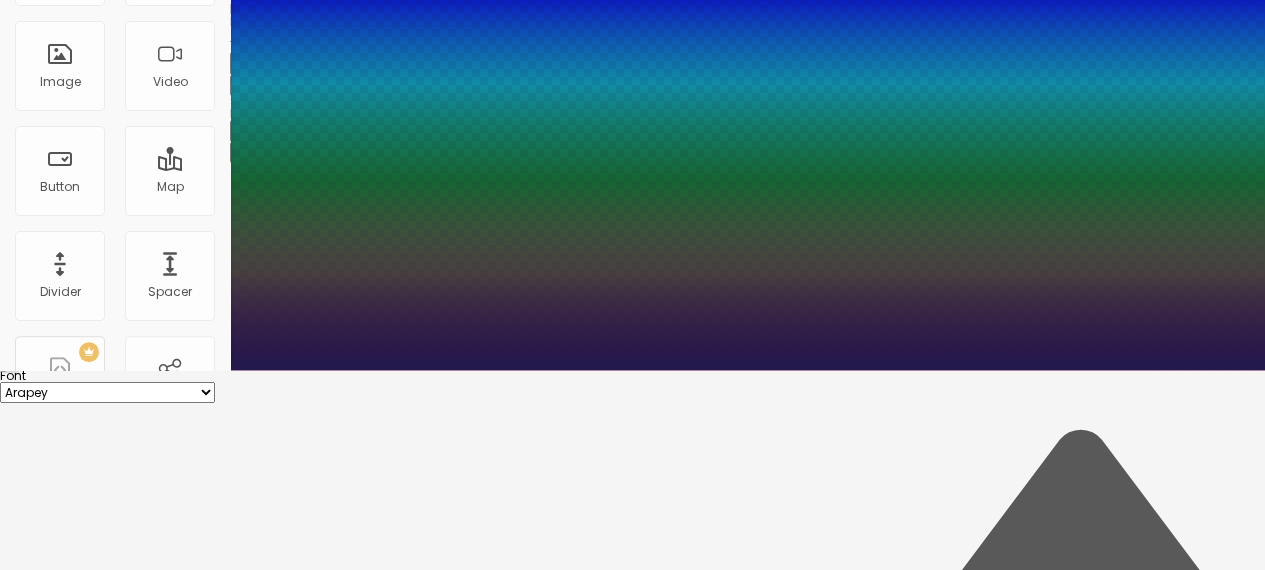 select on "Cousine-Bold" 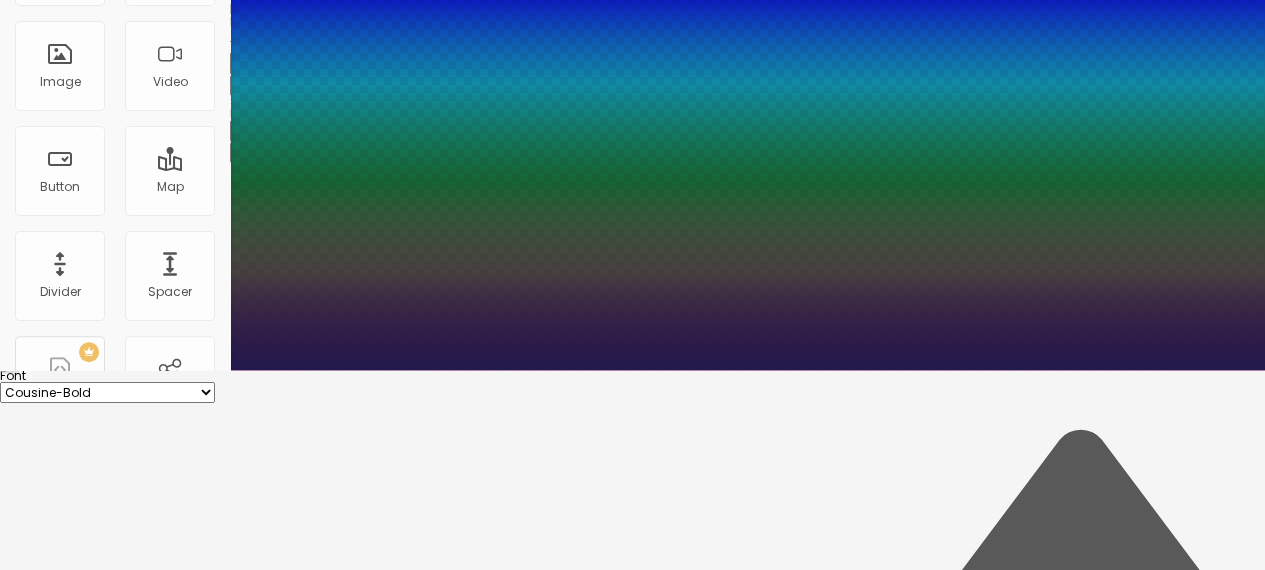 click on "AbrilFatface-Regular Actor-Regular Alegreya AlegreyaBlack Alice Allan-Bold Allan-Regular Amaranth AmaticaSC AmaticSC Amita-Bold Amita-Regular Anaheim AnonymousPro-Bold AnonymousPro-Italic AnonymousPro-Regular Arapey Archivo-Bold Archivo-Italic Archivo-Regular ArefRuqaa Arsenal-Bold Arsenal-Italic Arsenal-Regular Arvo Assistant AssistantLight AveriaLibre AveriaLibreLight AveriaSansLibre-Bold AveriaSansLibre-Italic AveriaSansLibre-Regular Bangers-Regular Bentham-Regular Bevan-Regular BioRhyme BioRhymeExtraBold BioRhymeLight Bitter BreeSerif ButterflyKids-Regular ChangaOne-Italic ChangaOne-Regular Chewy-Regular Chivo CinzelDecorative-Black CinzelDecorative-Bold CinzelDecorative-Regular Comfortaa-Bold Comfortaa-Light Comfortaa-Regular ComingSoon Cookie-Regular Corben-Bold Corben-Regular Cormorant CormorantGeramond-Bold CormorantGeramond-Italic CormorantGeramond-Medium CormorantGeramond-Regular CormorantLight Cousine-Bold Cousine-Italic Cousine-Regular Creepster-Regular CrimsonText CrimsonTextBold Cuprum FjallaOne" at bounding box center (107, 392) 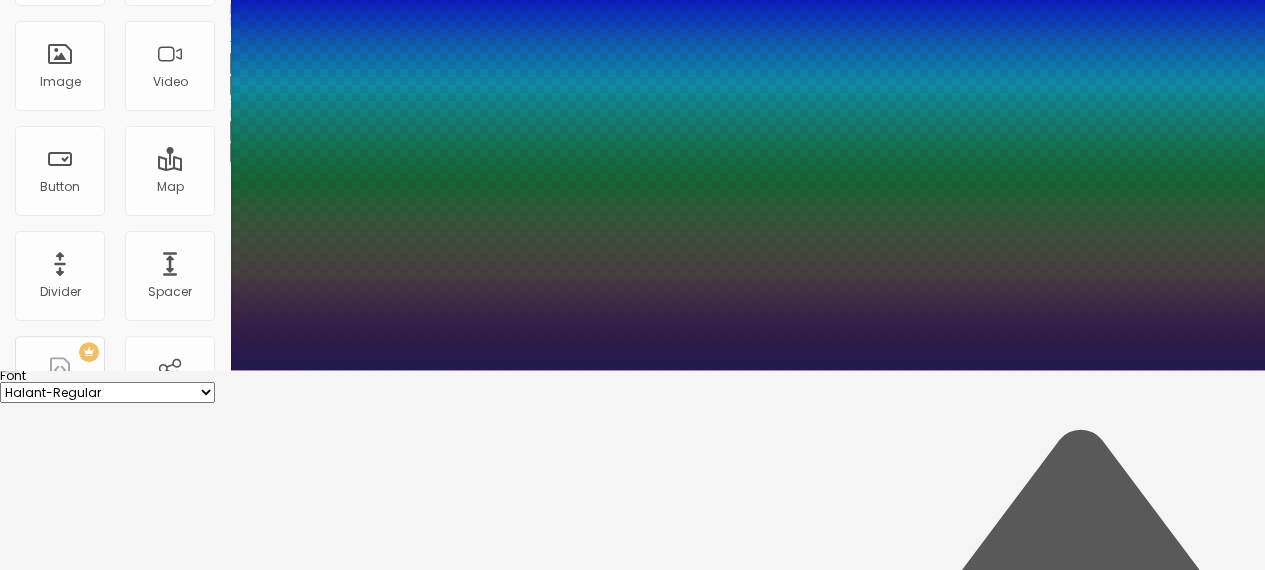click on "AbrilFatface-Regular Actor-Regular Alegreya AlegreyaBlack Alice Allan-Bold Allan-Regular Amaranth AmaticaSC AmaticSC Amita-Bold Amita-Regular Anaheim AnonymousPro-Bold AnonymousPro-Italic AnonymousPro-Regular Arapey Archivo-Bold Archivo-Italic Archivo-Regular ArefRuqaa Arsenal-Bold Arsenal-Italic Arsenal-Regular Arvo Assistant AssistantLight AveriaLibre AveriaLibreLight AveriaSansLibre-Bold AveriaSansLibre-Italic AveriaSansLibre-Regular Bangers-Regular Bentham-Regular Bevan-Regular BioRhyme BioRhymeExtraBold BioRhymeLight Bitter BreeSerif ButterflyKids-Regular ChangaOne-Italic ChangaOne-Regular Chewy-Regular Chivo CinzelDecorative-Black CinzelDecorative-Bold CinzelDecorative-Regular Comfortaa-Bold Comfortaa-Light Comfortaa-Regular ComingSoon Cookie-Regular Corben-Bold Corben-Regular Cormorant CormorantGeramond-Bold CormorantGeramond-Italic CormorantGeramond-Medium CormorantGeramond-Regular CormorantLight Cousine-Bold Cousine-Italic Cousine-Regular Creepster-Regular CrimsonText CrimsonTextBold Cuprum FjallaOne" at bounding box center (107, 392) 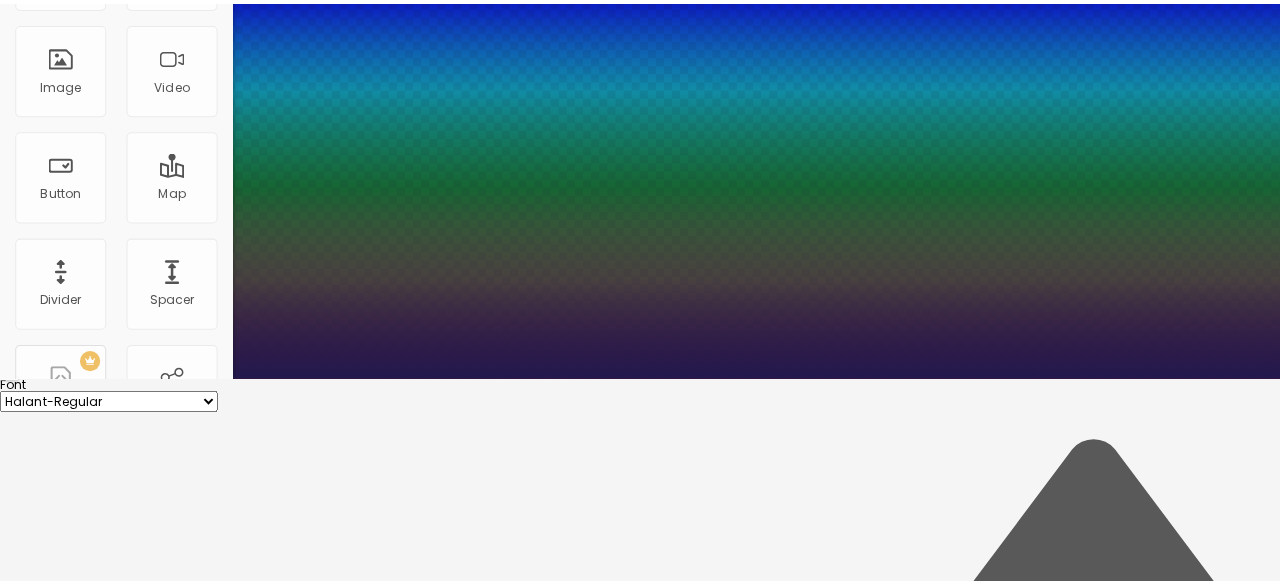 scroll, scrollTop: 0, scrollLeft: 0, axis: both 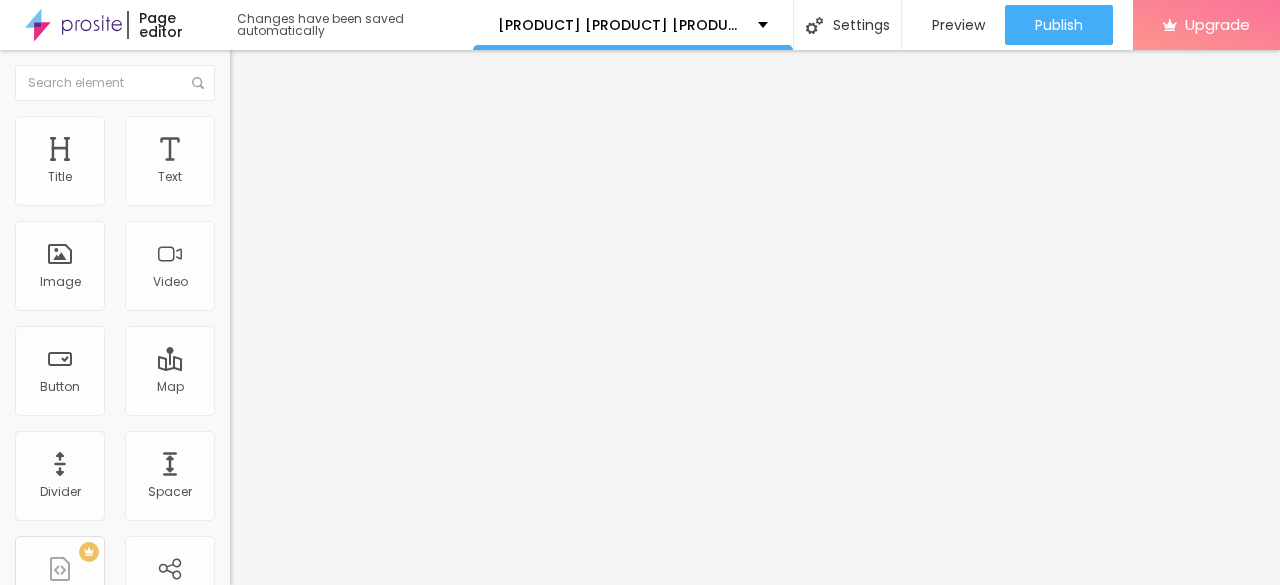 click on "Edit Title" at bounding box center [290, 73] 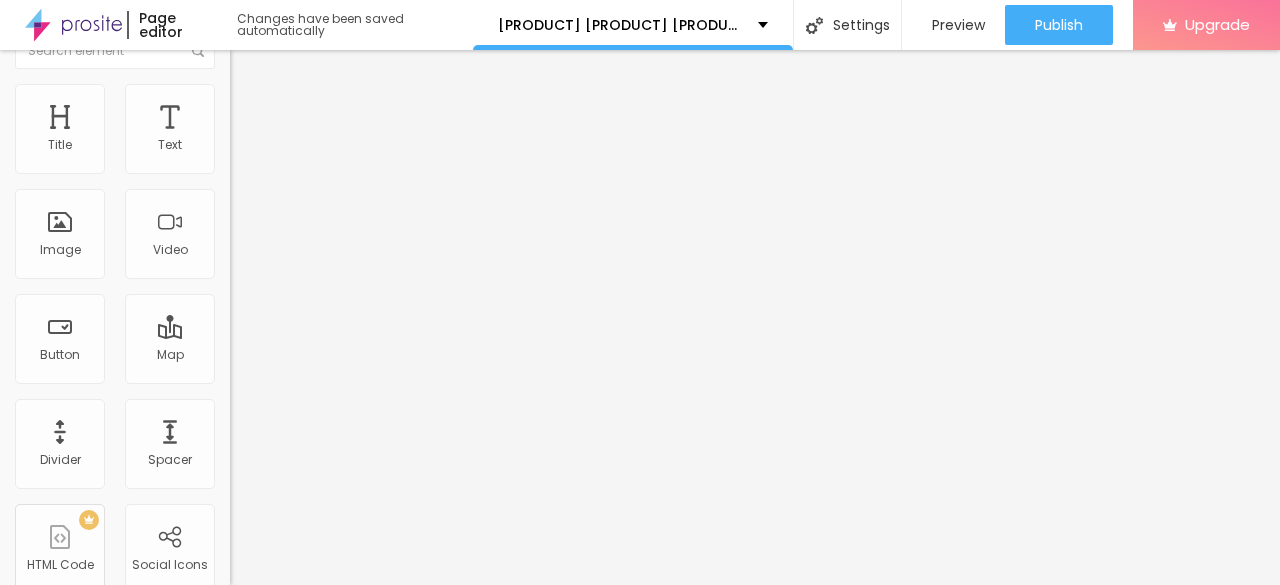 click on "https://" at bounding box center (350, 368) 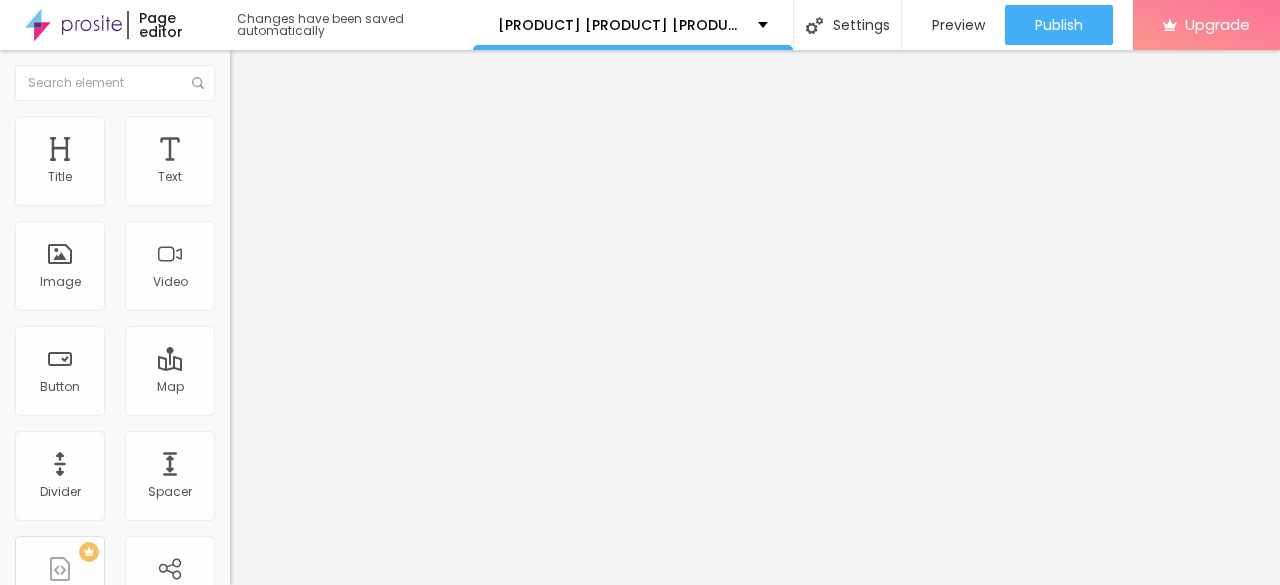type on "65" 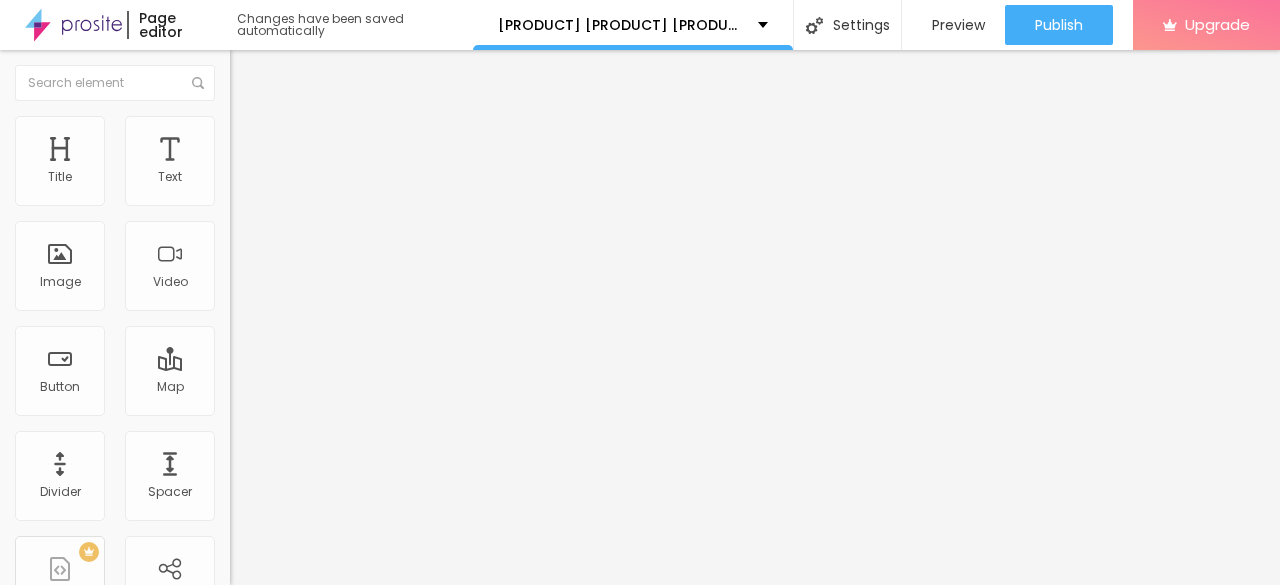 type on "70" 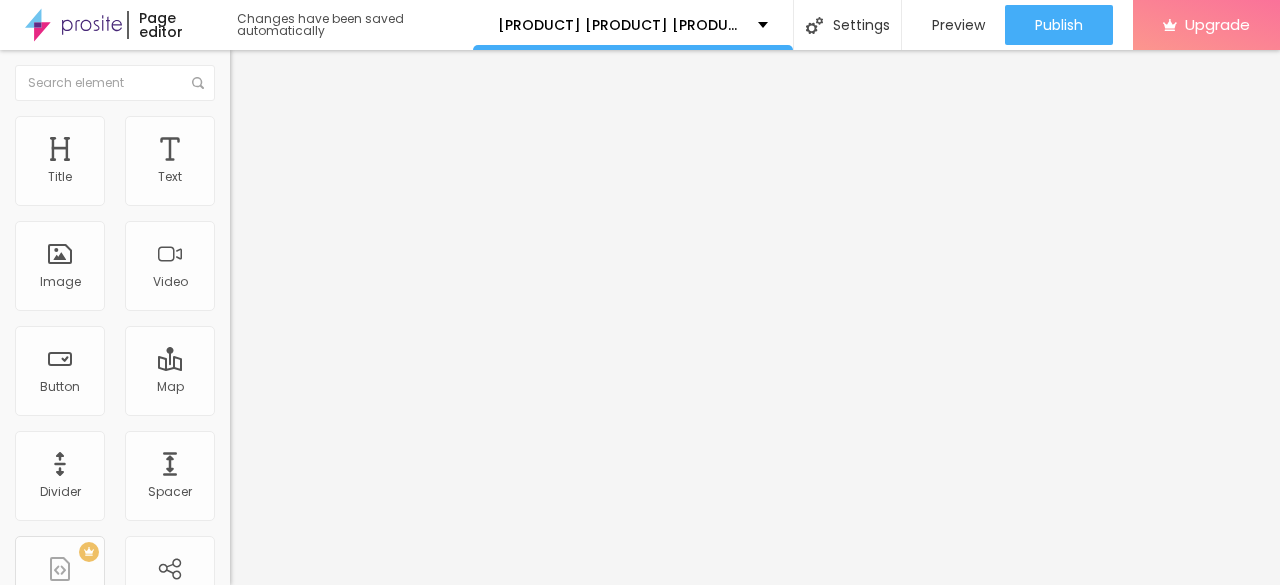 type on "70" 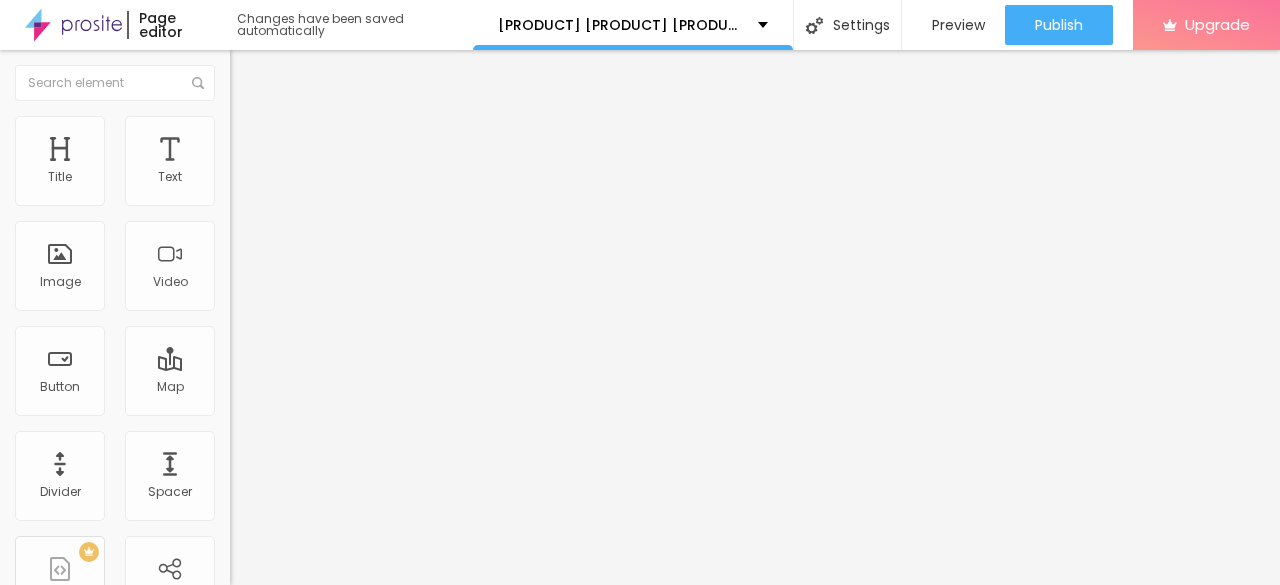 type on "75" 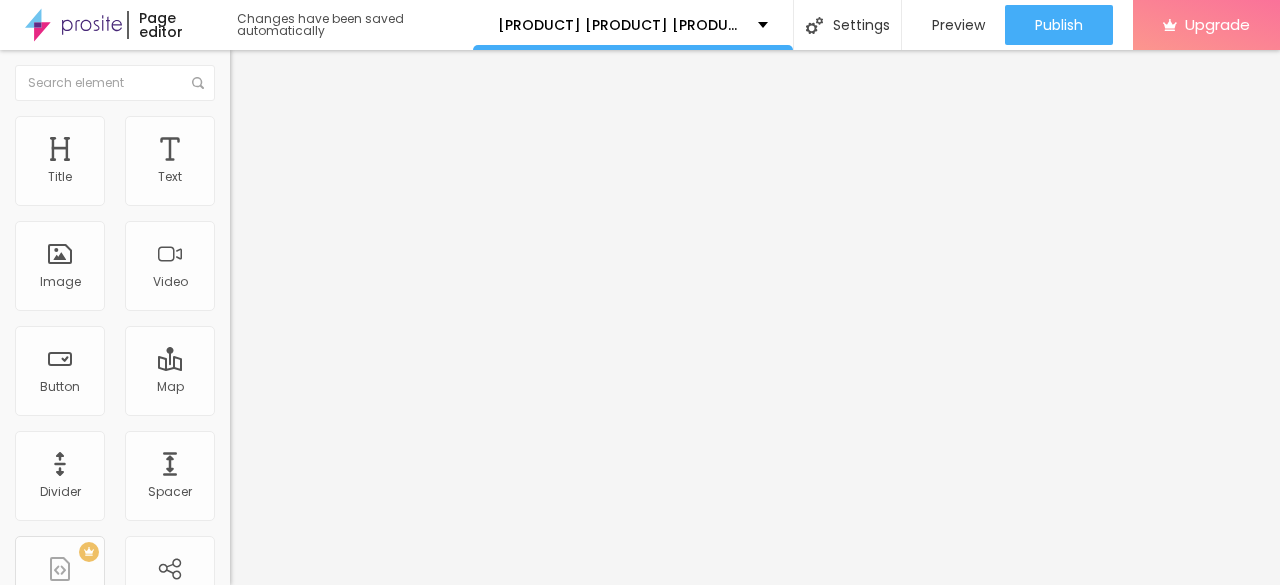 type on "75" 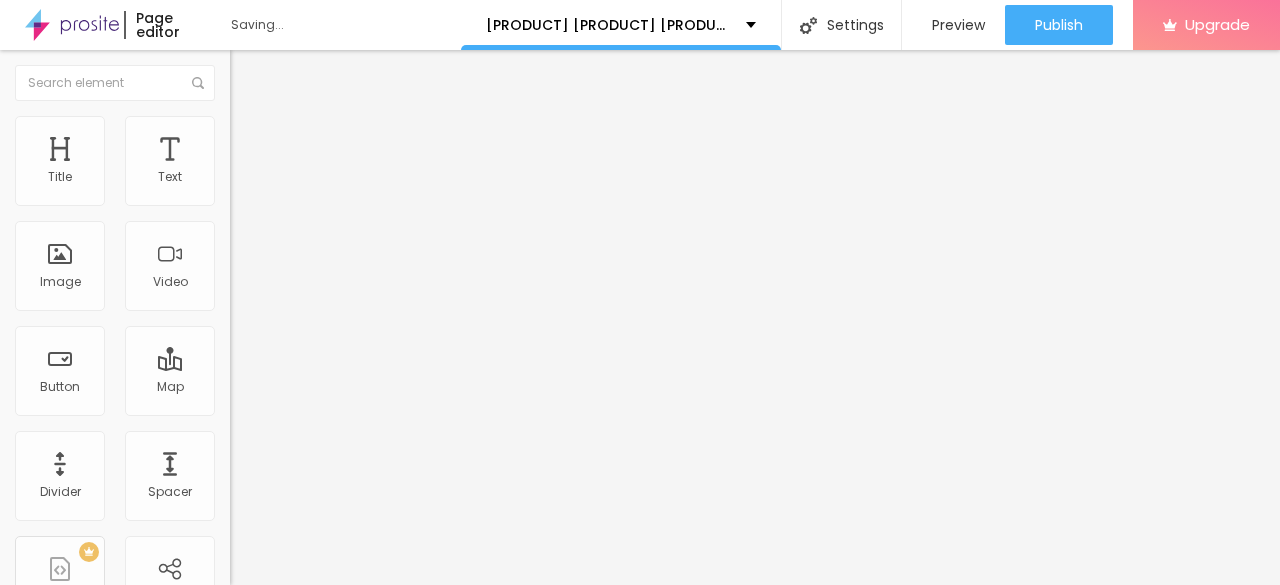 type on "80" 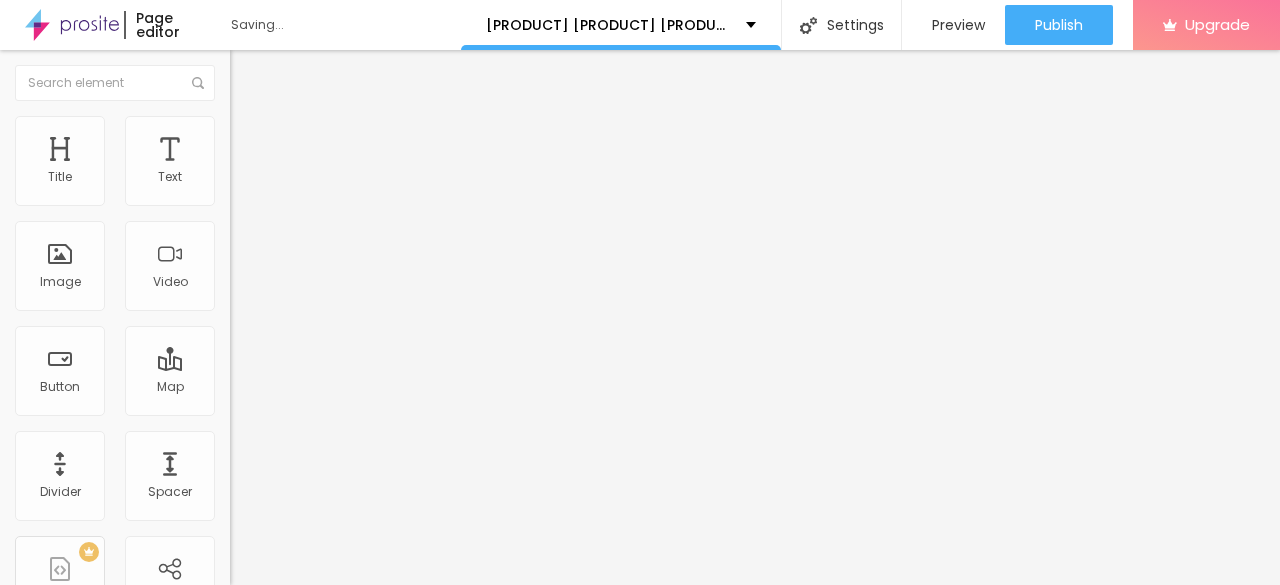 type on "80" 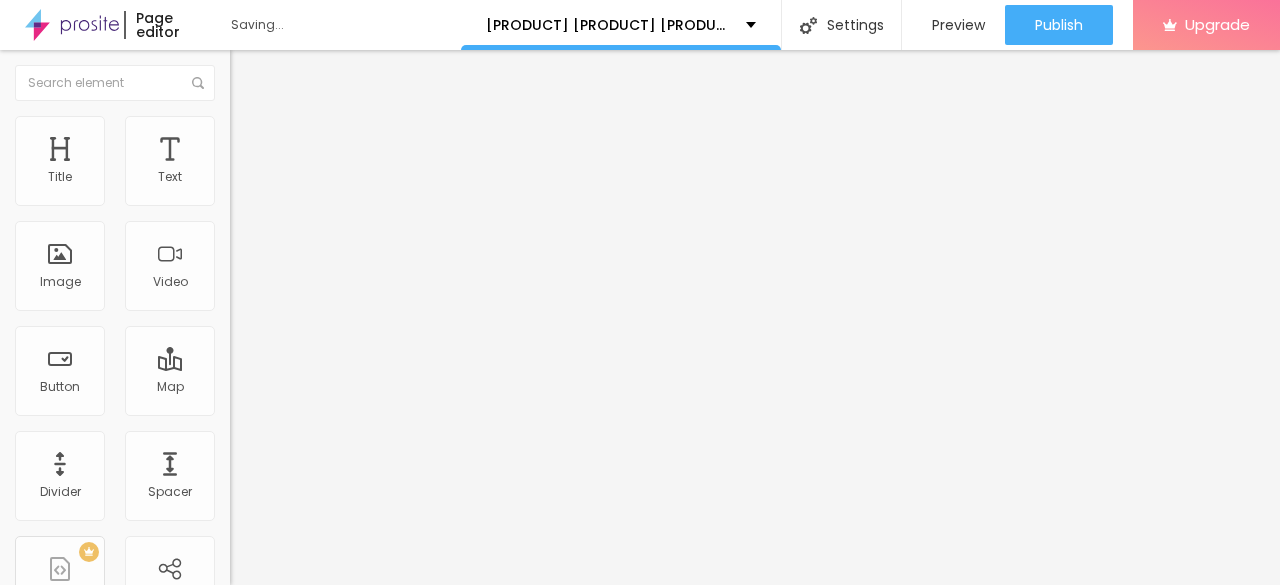 type on "75" 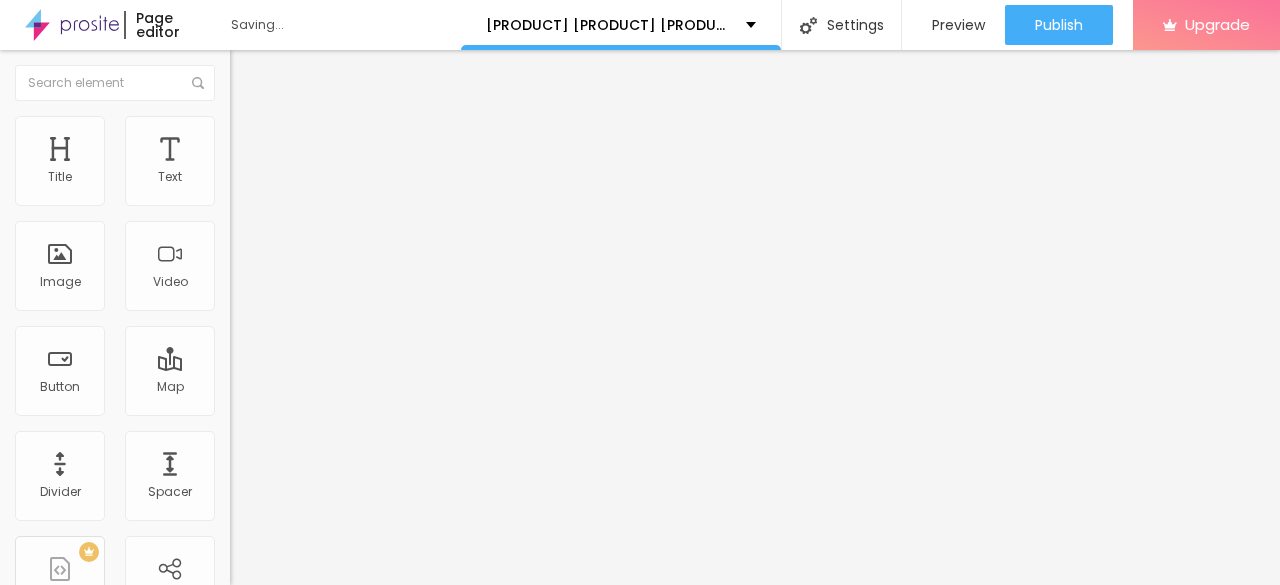 type on "75" 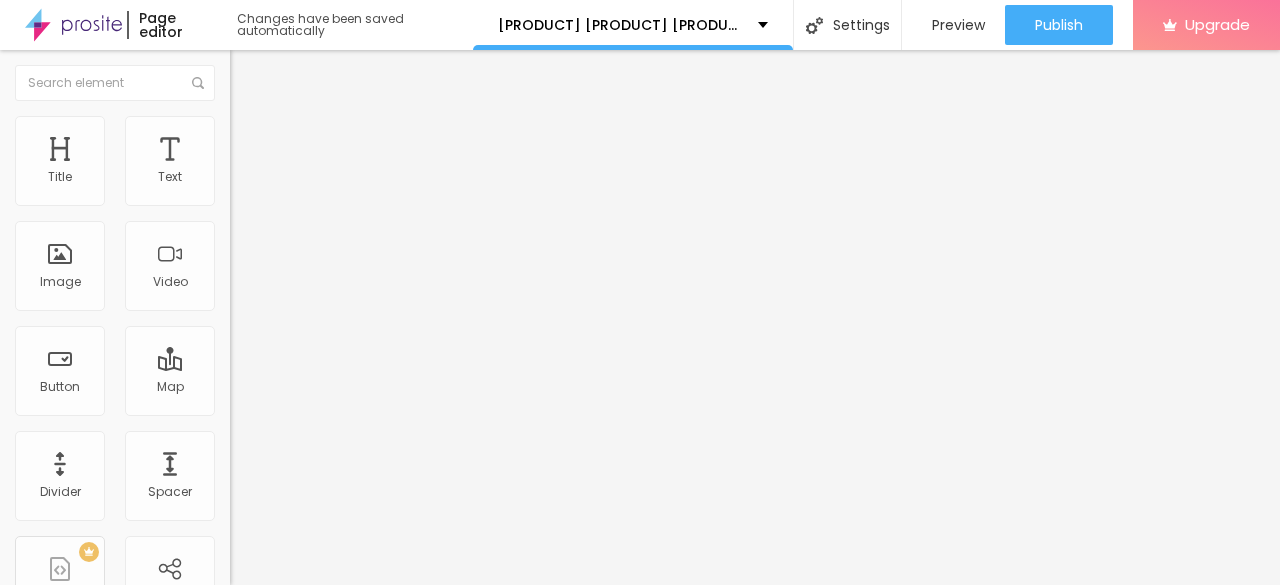 type on "70" 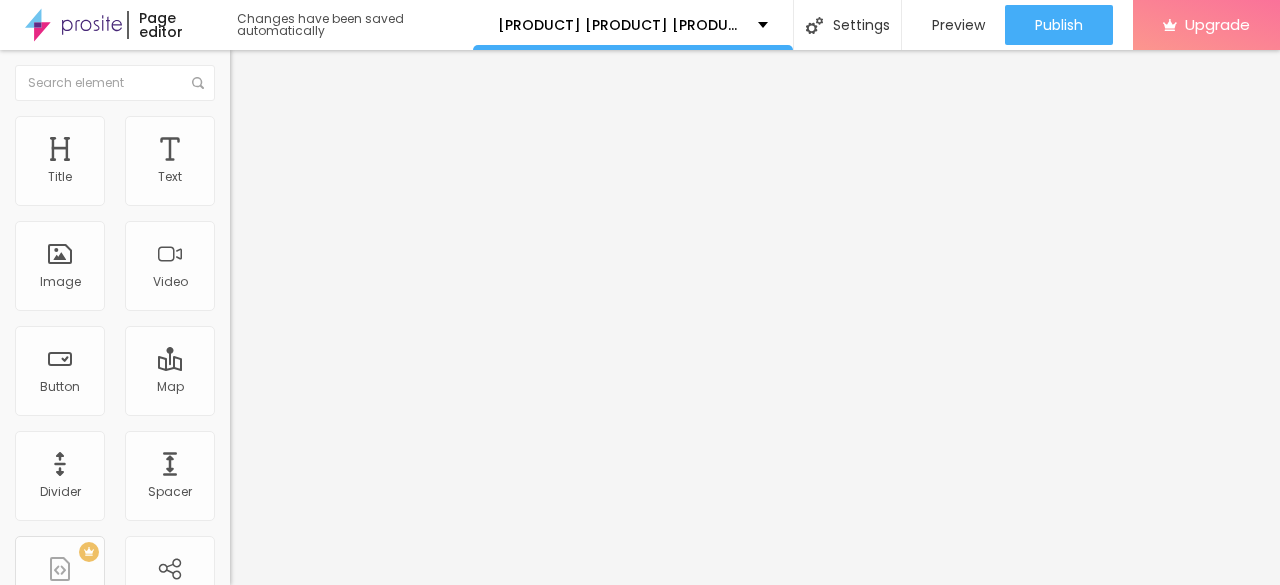 type on "70" 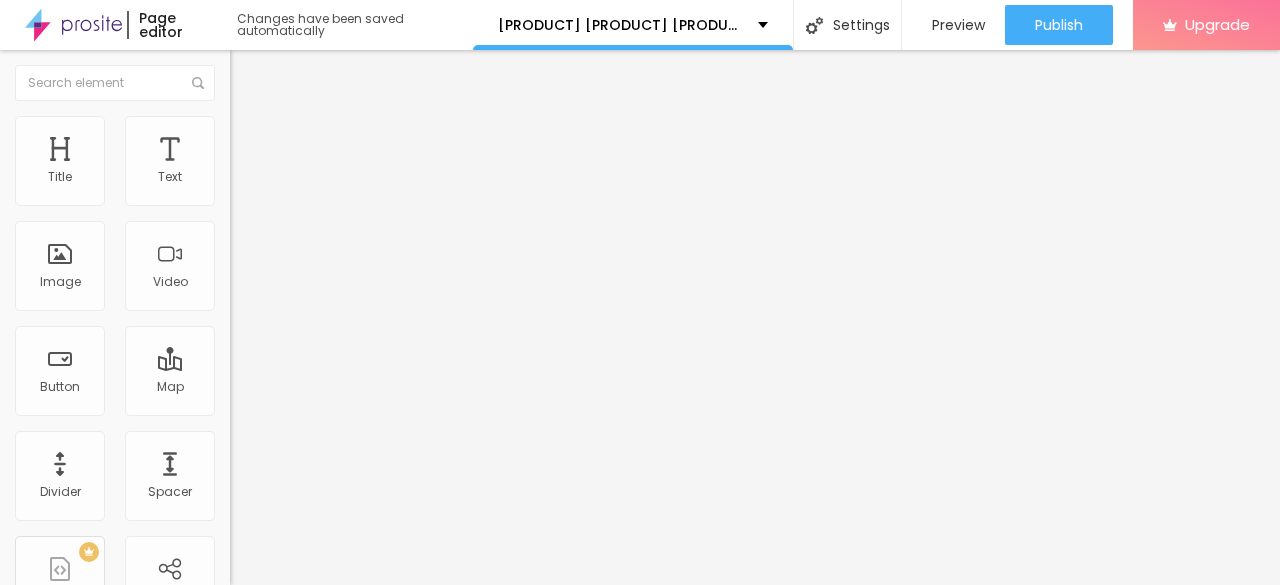 type on "65" 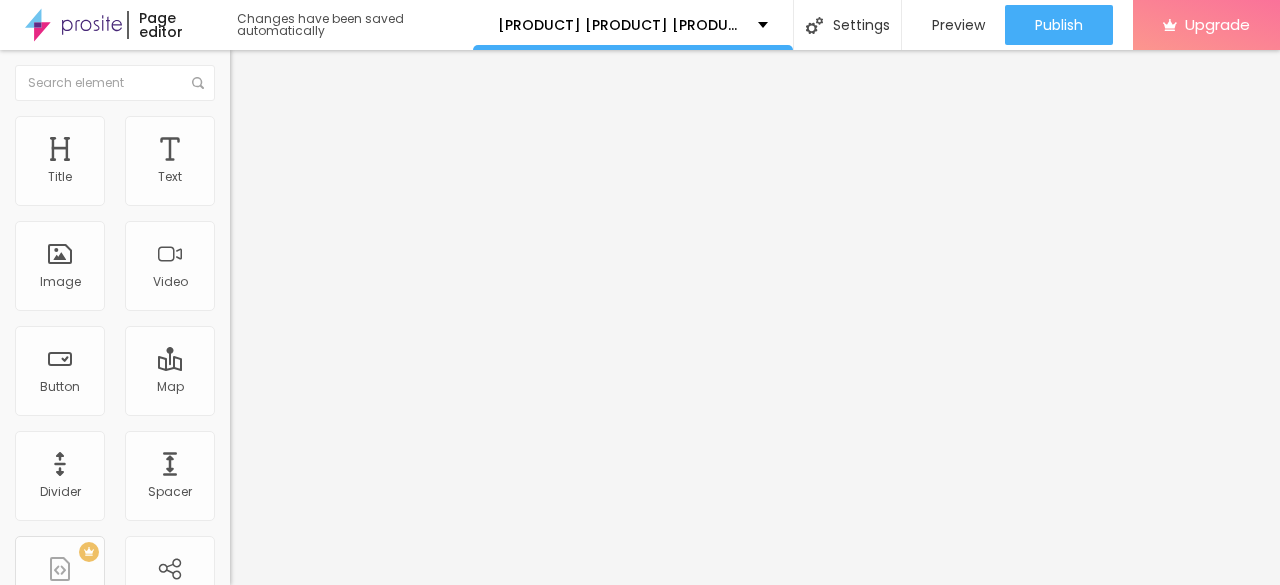 type on "65" 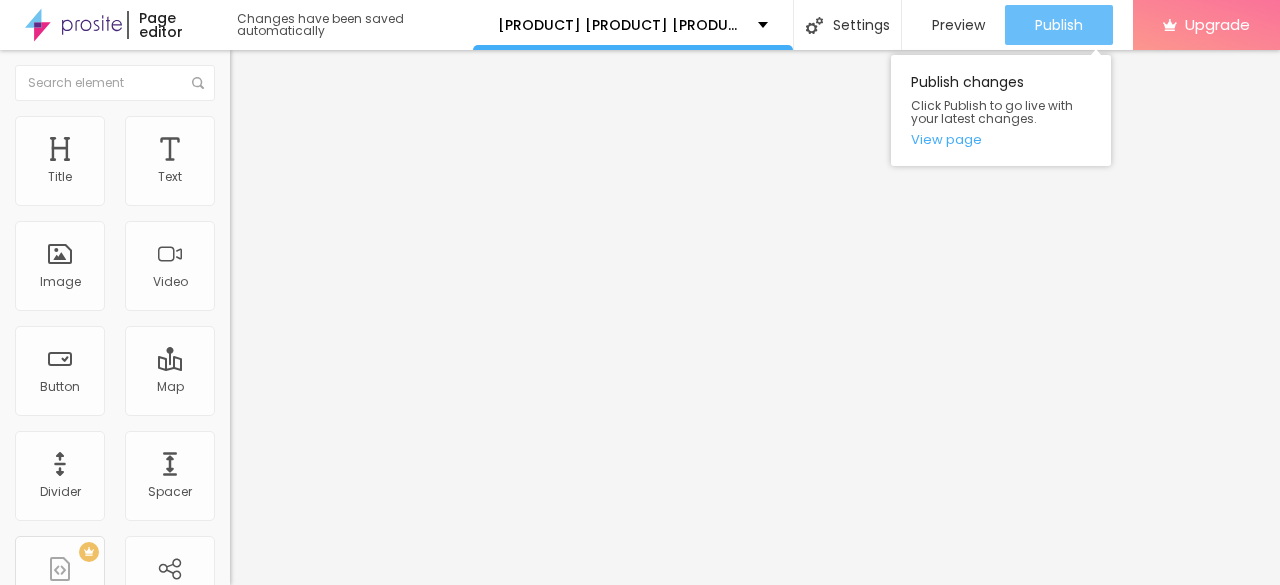 click on "Publish" at bounding box center (1059, 25) 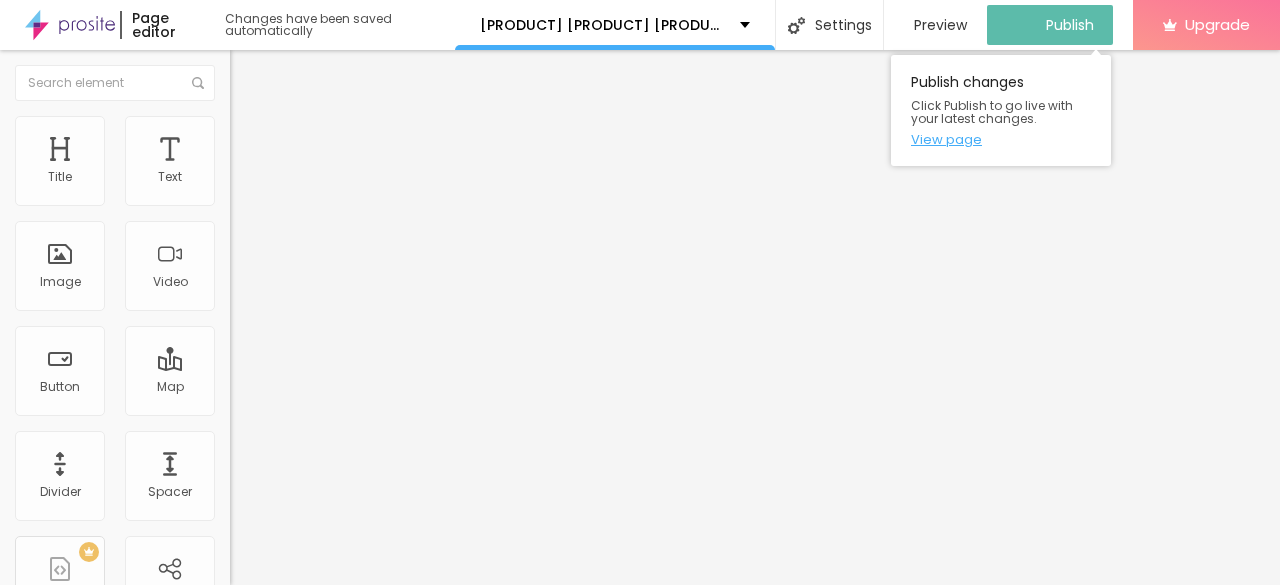 click on "View page" at bounding box center [1001, 139] 